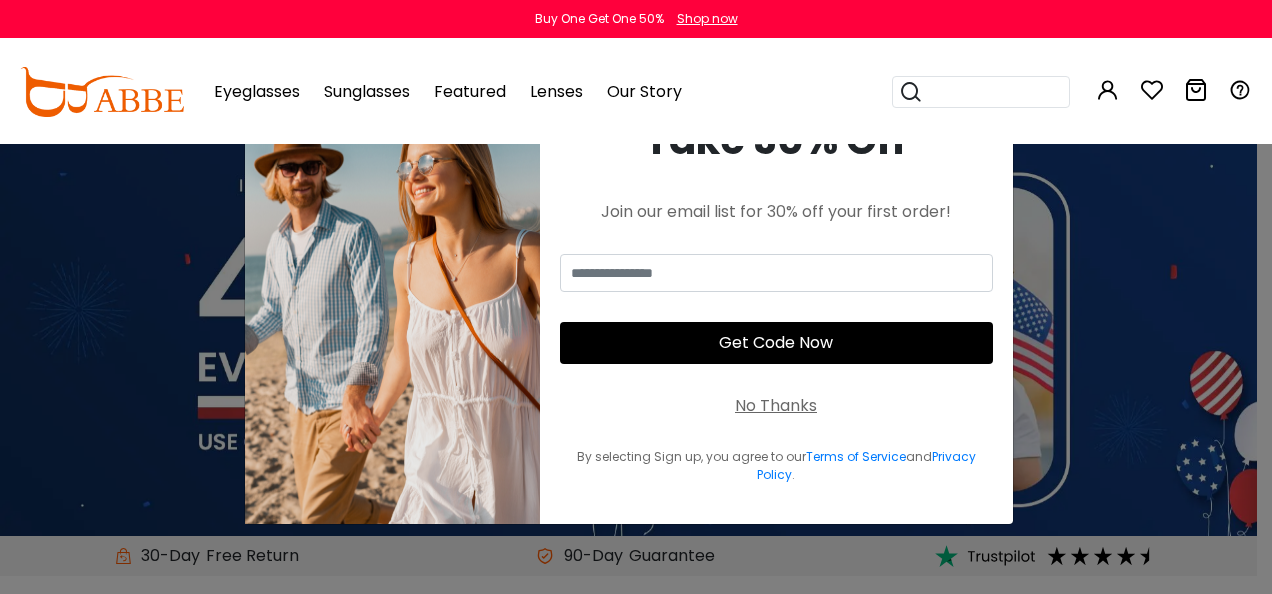 scroll, scrollTop: 0, scrollLeft: 0, axis: both 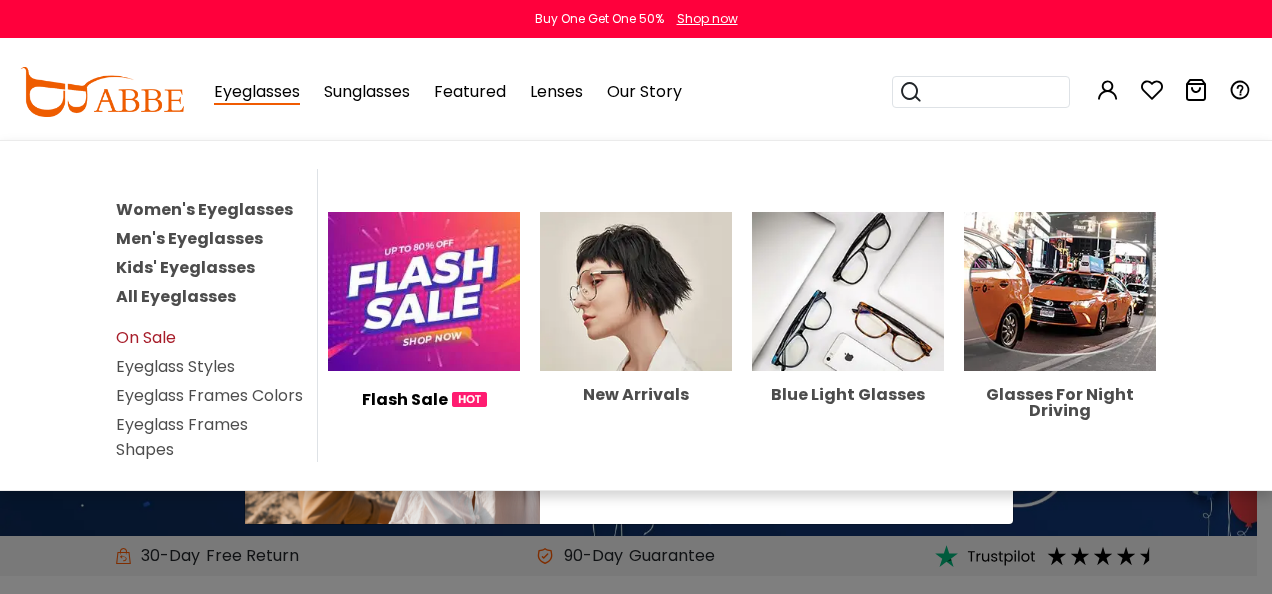 click on "On Sale" at bounding box center [146, 337] 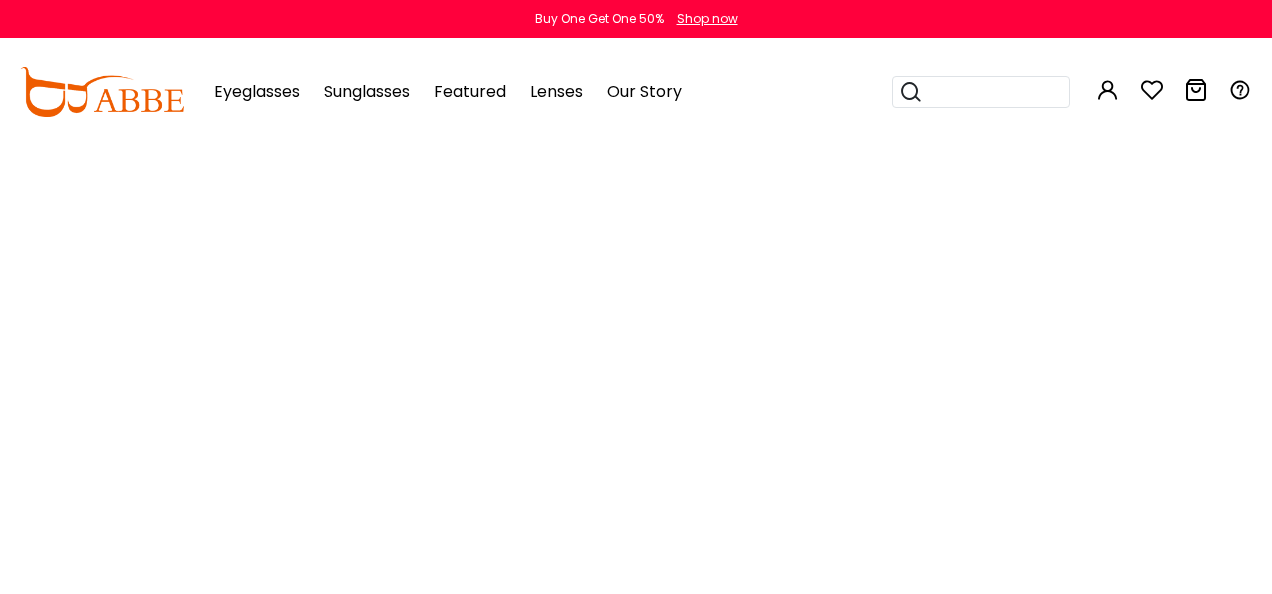 scroll, scrollTop: 0, scrollLeft: 0, axis: both 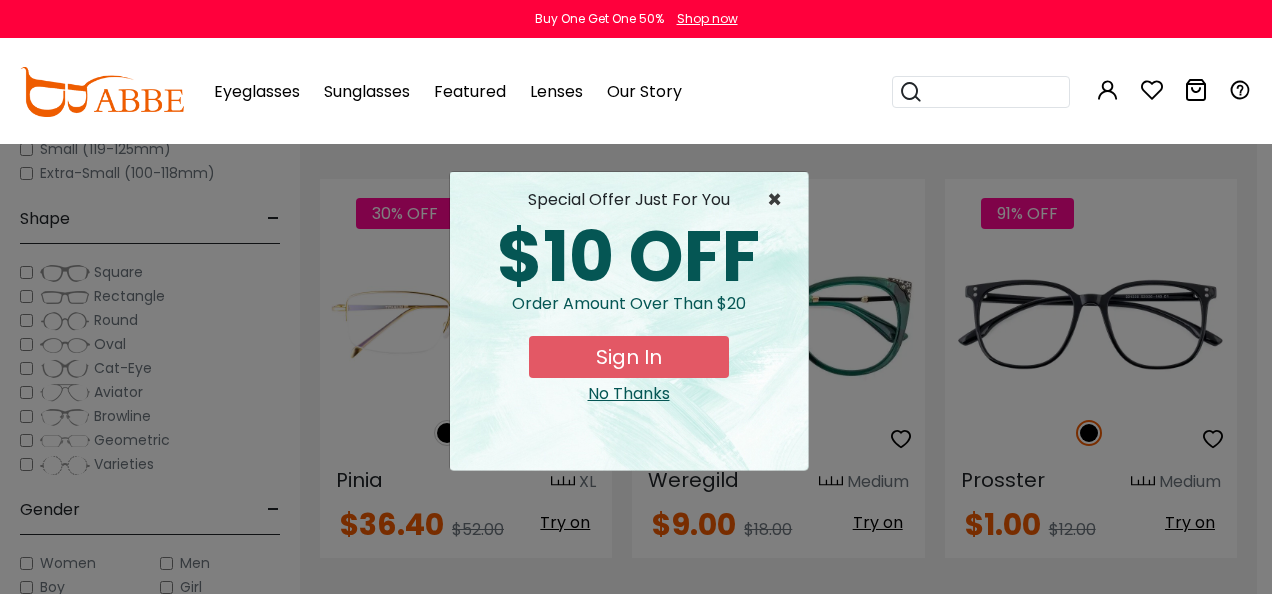 click on "×" at bounding box center [779, 200] 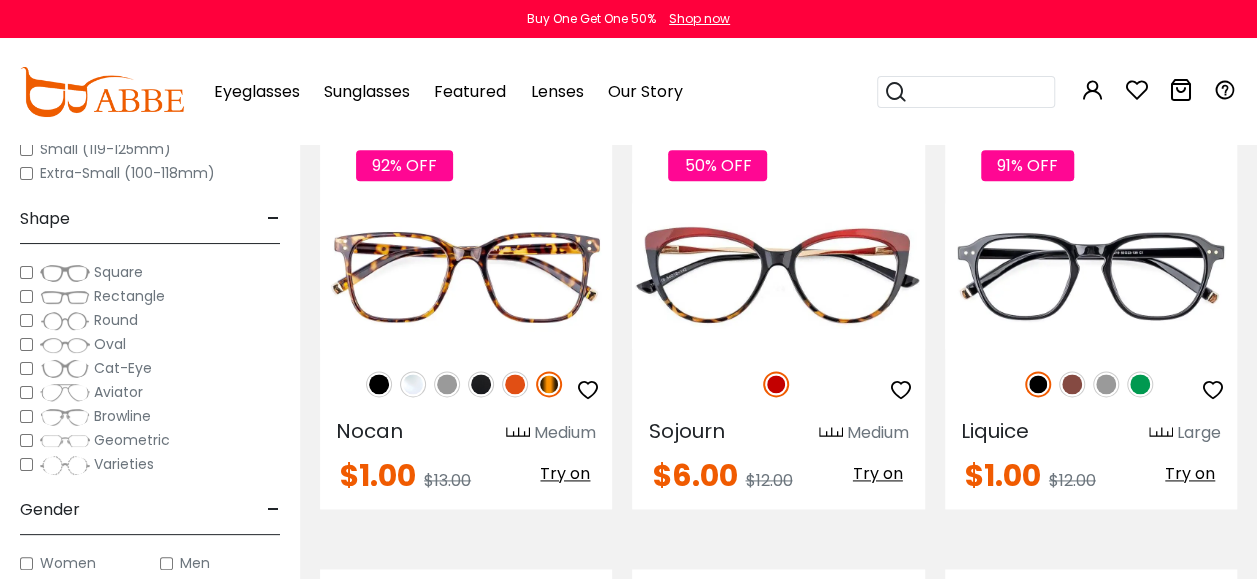 scroll, scrollTop: 4900, scrollLeft: 0, axis: vertical 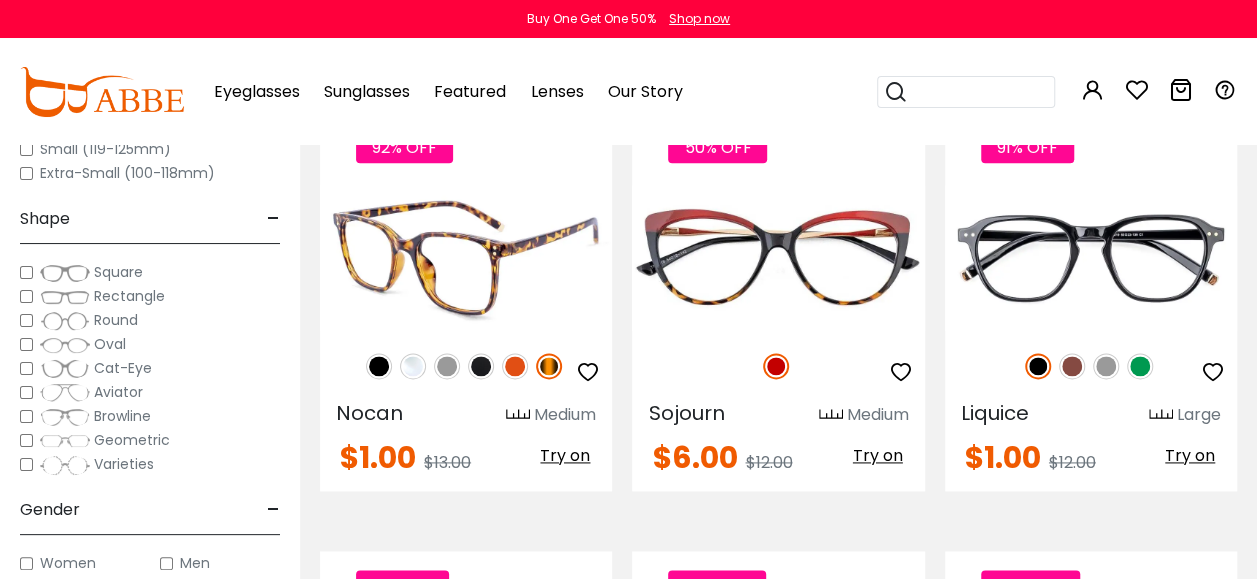 click at bounding box center [515, 366] 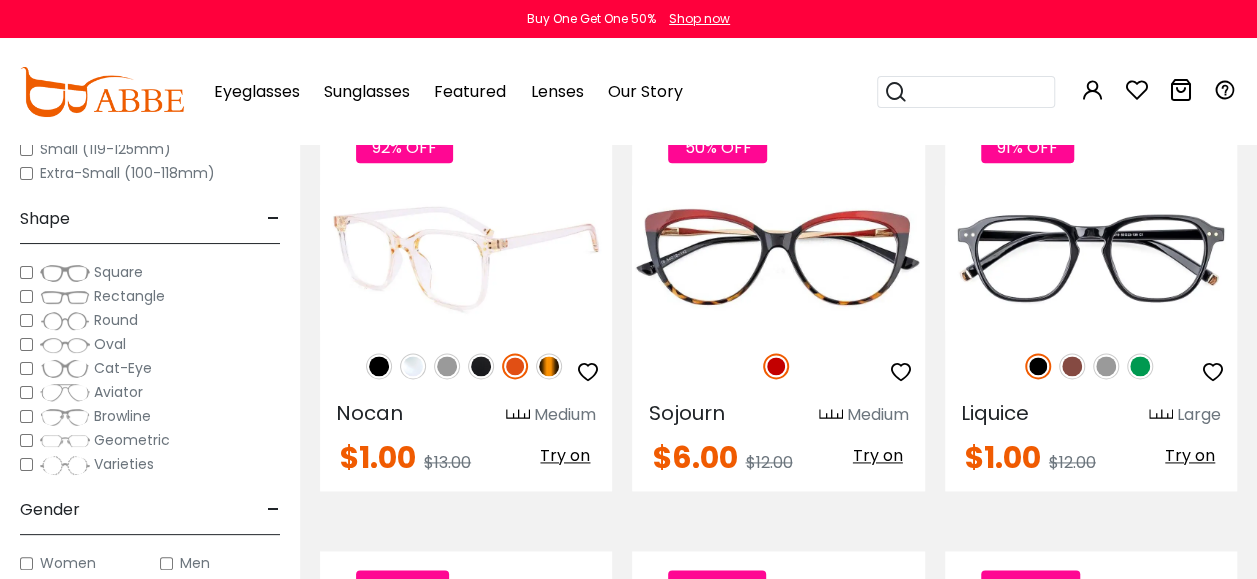 click at bounding box center (413, 366) 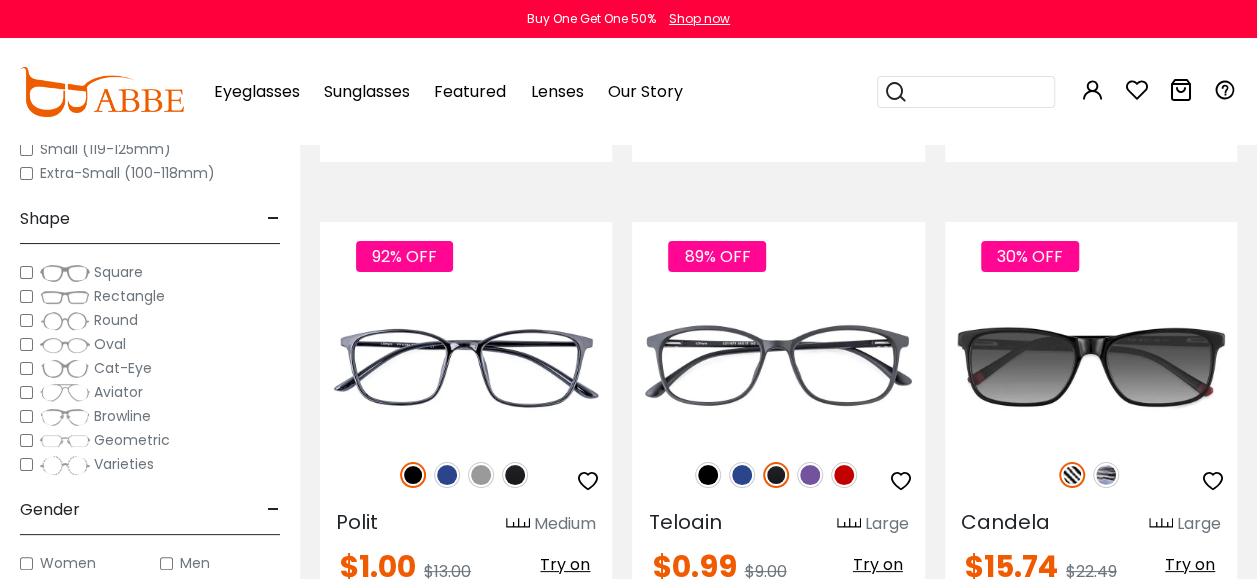 scroll, scrollTop: 7500, scrollLeft: 0, axis: vertical 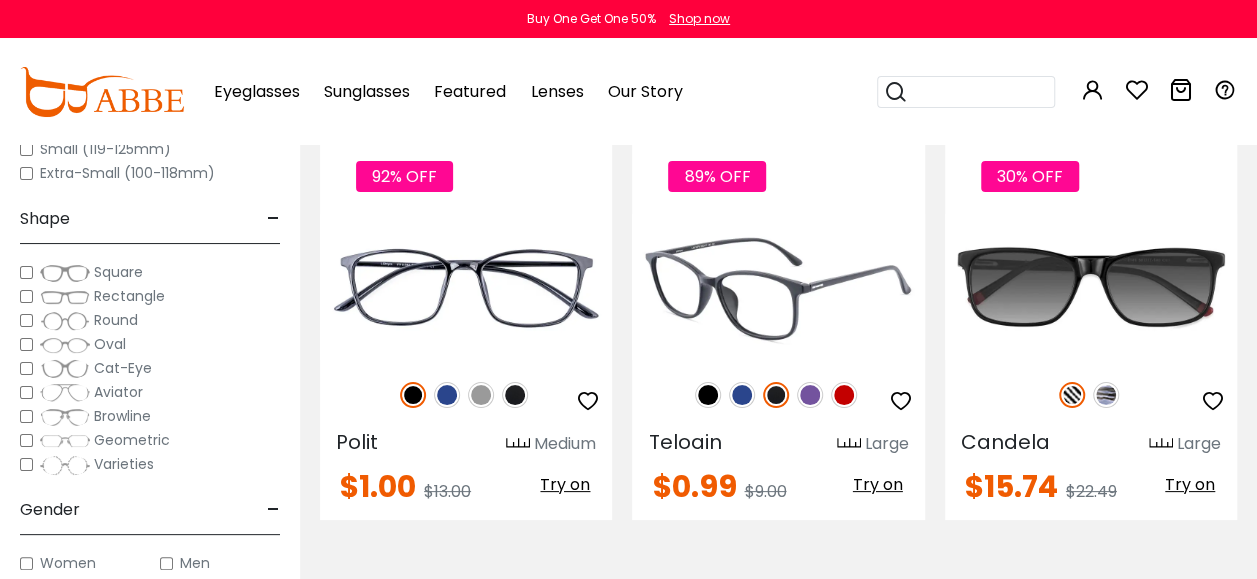 click at bounding box center (810, 395) 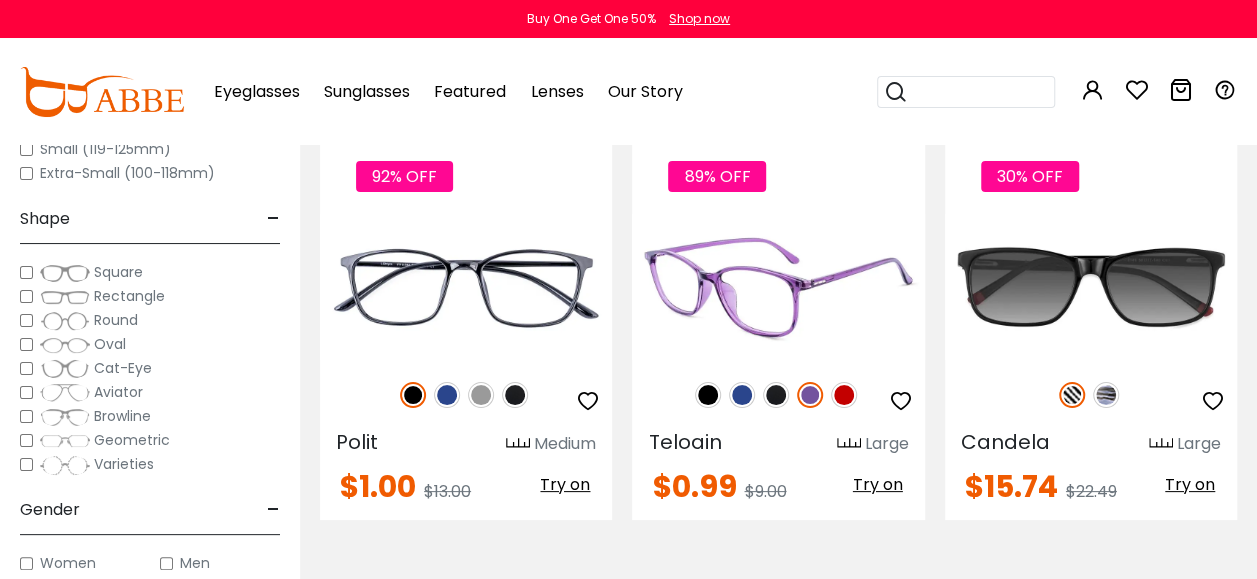 click at bounding box center [742, 395] 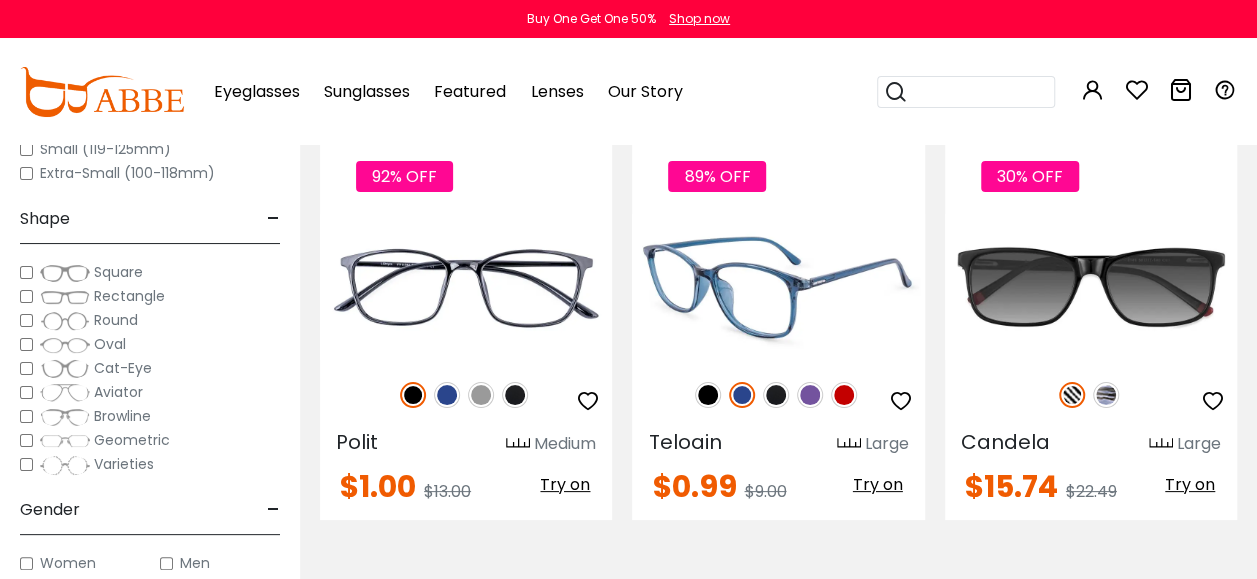 click at bounding box center (844, 395) 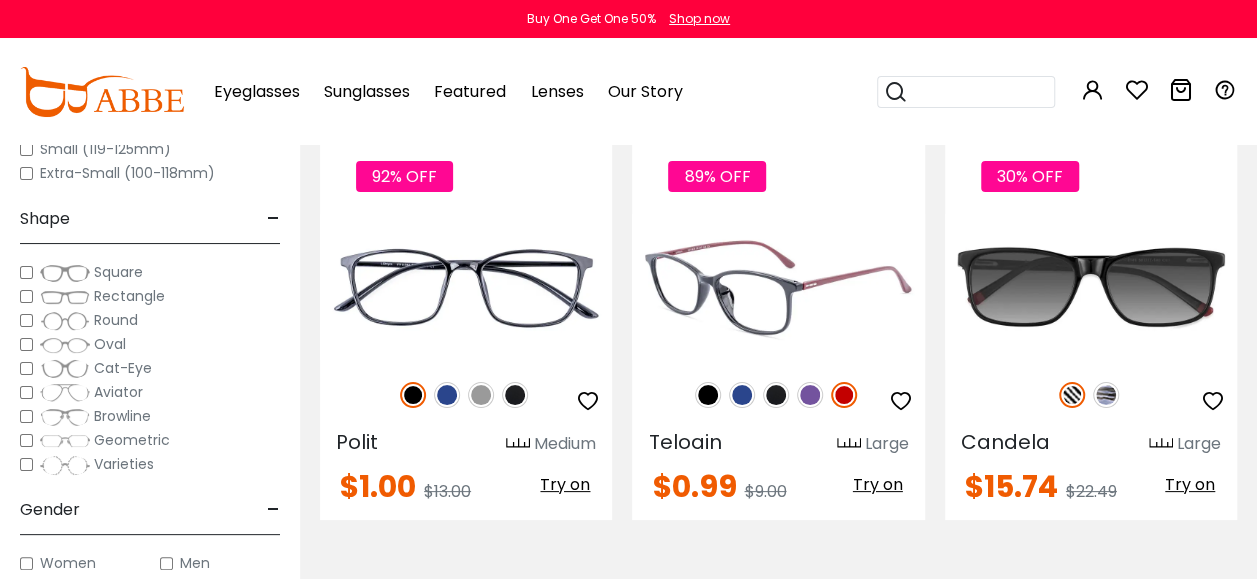 click at bounding box center (810, 395) 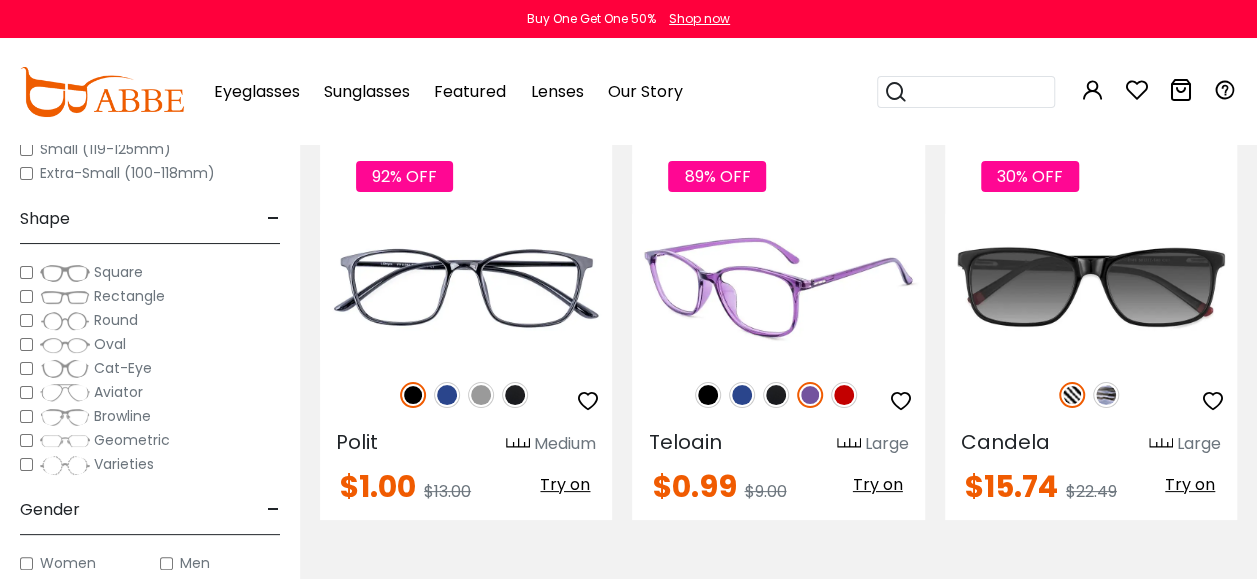click at bounding box center (901, 401) 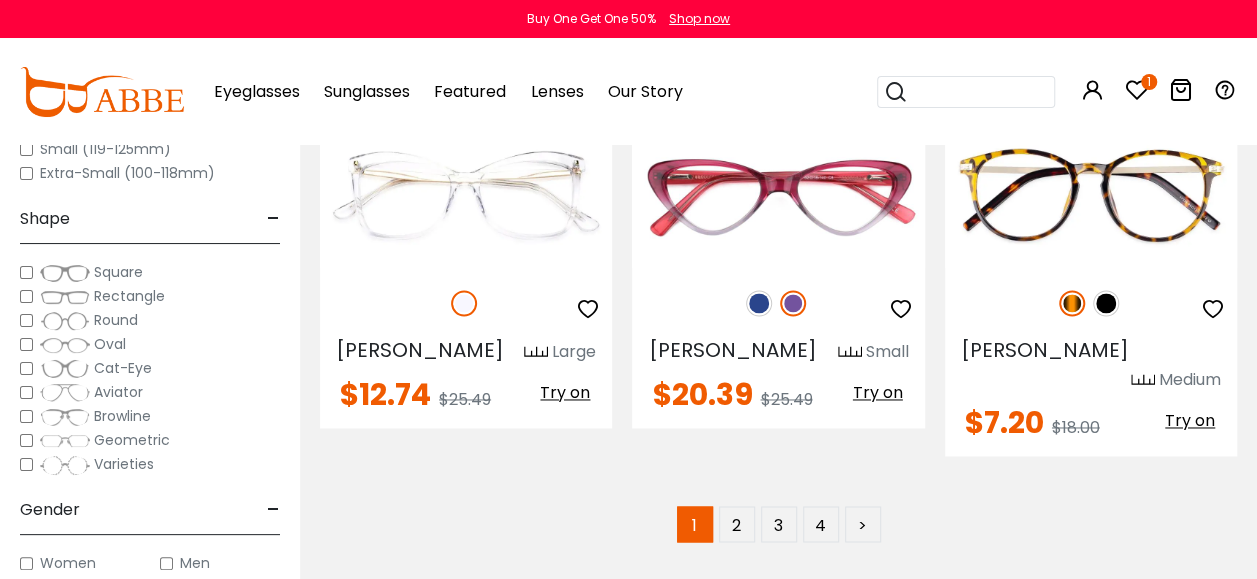 scroll, scrollTop: 9000, scrollLeft: 0, axis: vertical 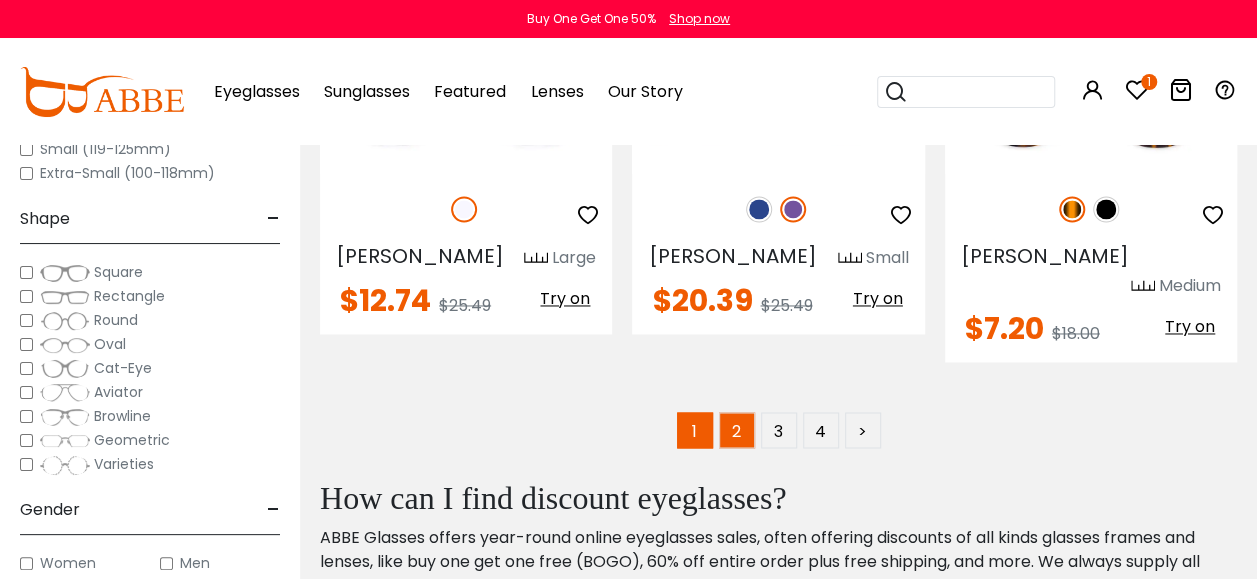 click on "2" at bounding box center [737, 430] 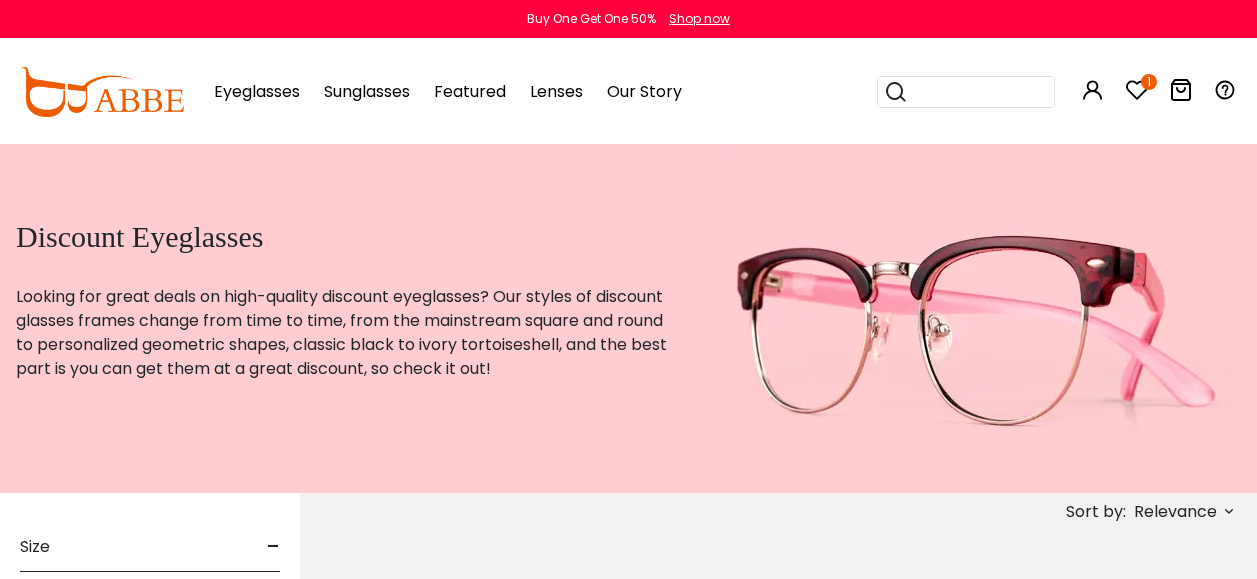 scroll, scrollTop: 0, scrollLeft: 0, axis: both 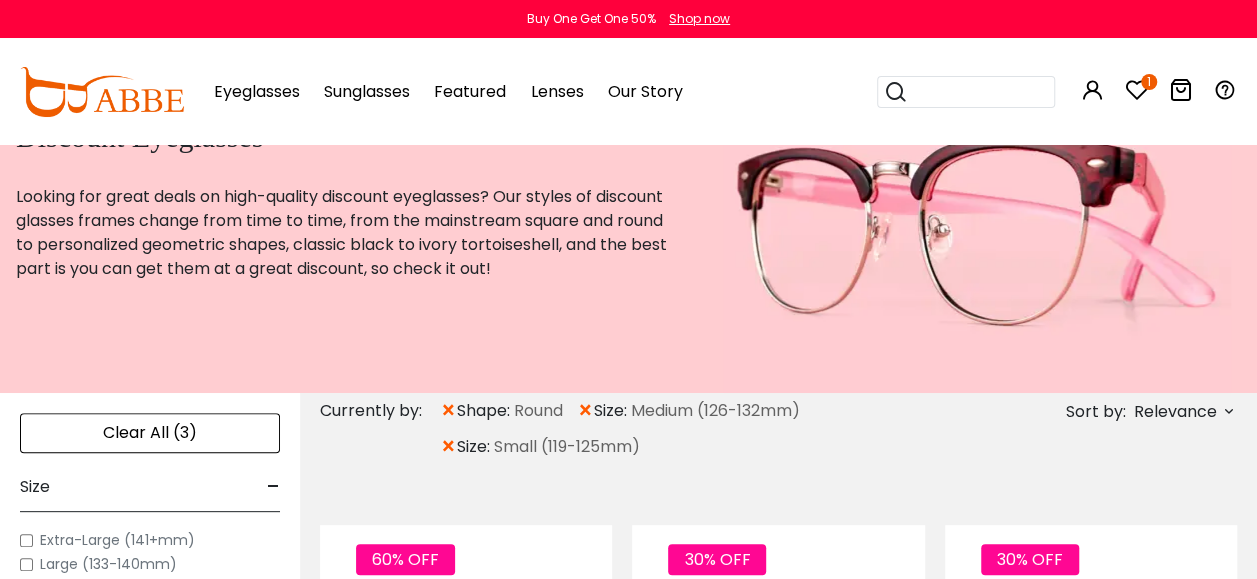 click at bounding box center [1229, 411] 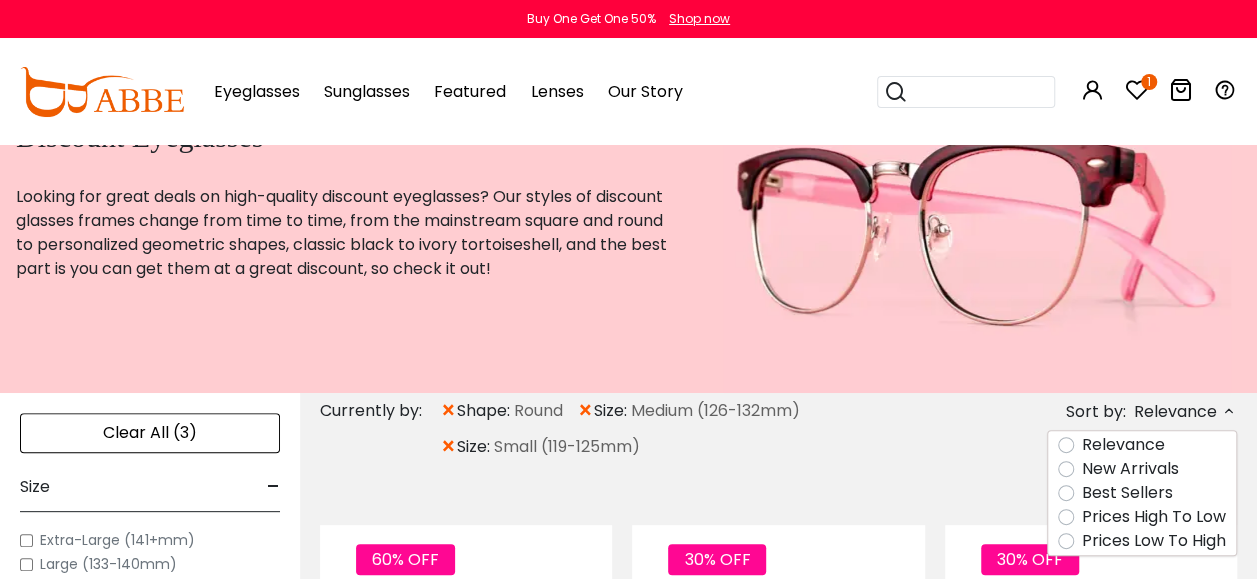 click on "Prices Low To High" at bounding box center (1154, 541) 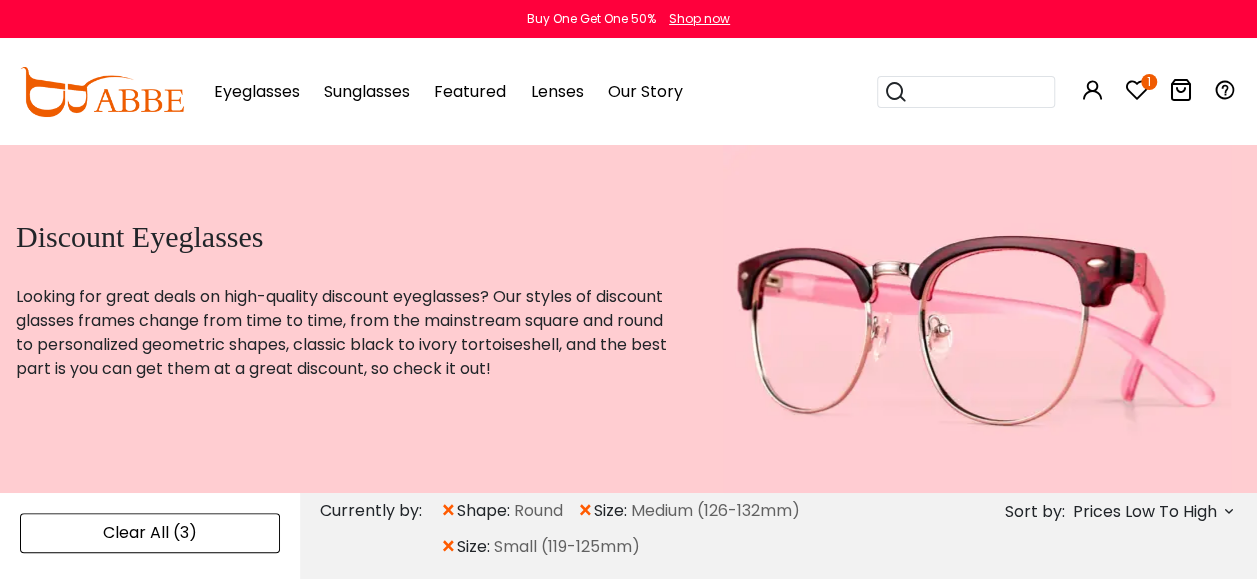 scroll, scrollTop: 0, scrollLeft: 0, axis: both 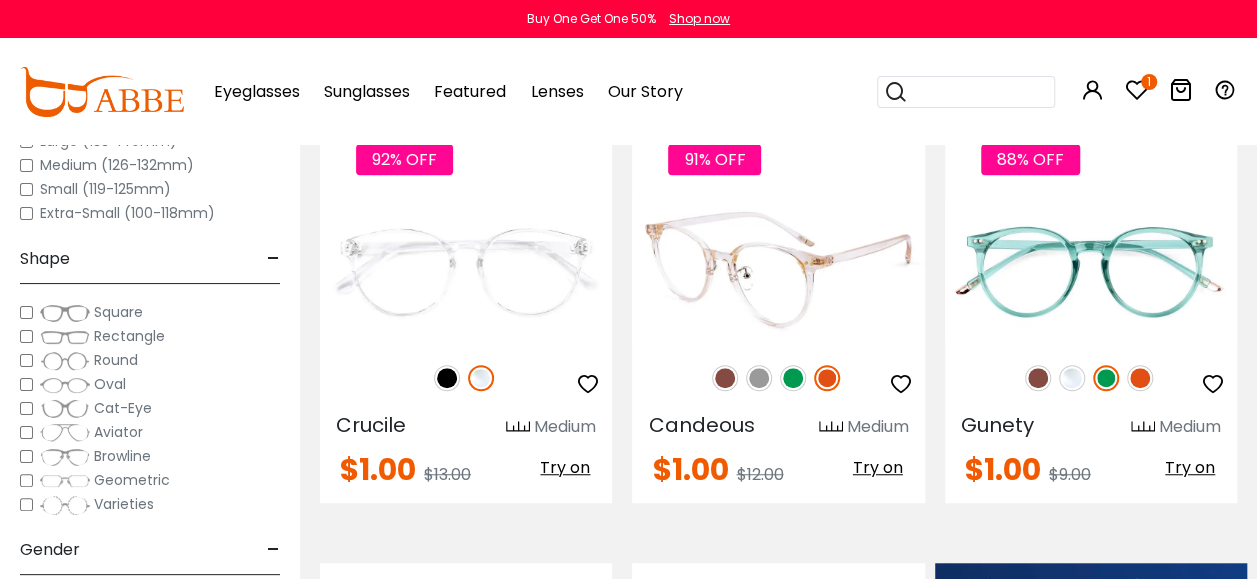 click at bounding box center [793, 378] 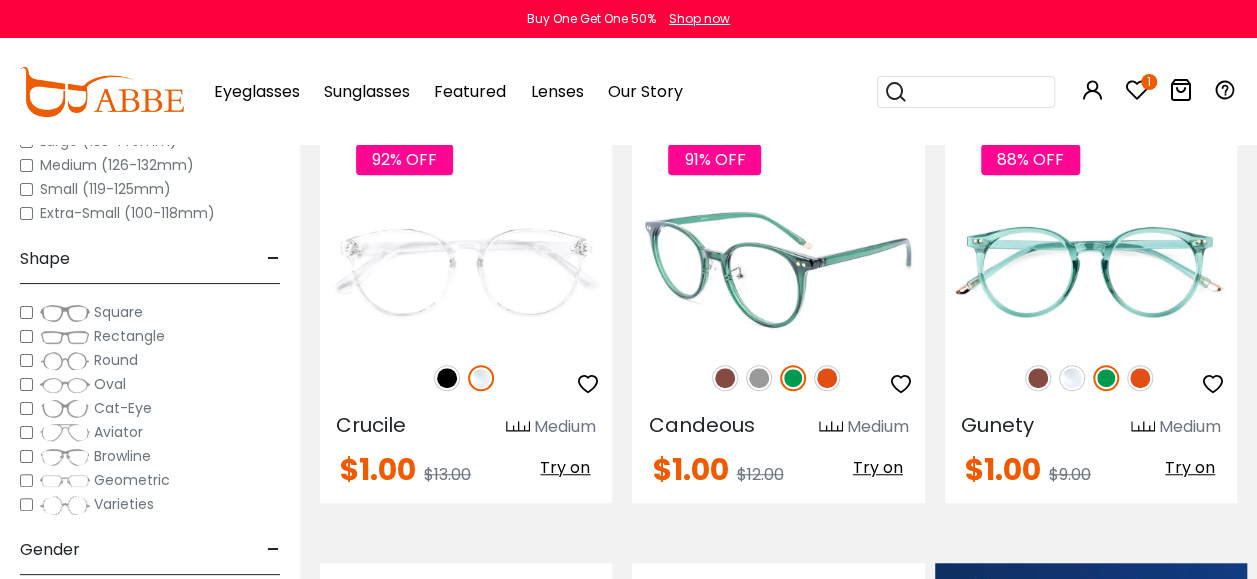 click at bounding box center [725, 378] 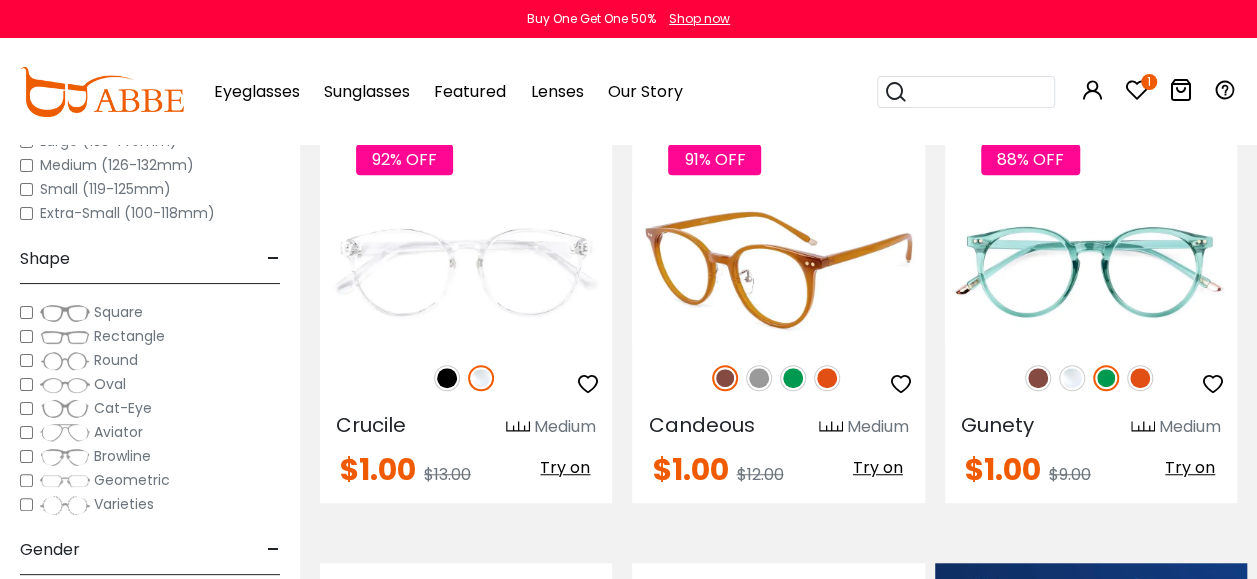 click at bounding box center [759, 378] 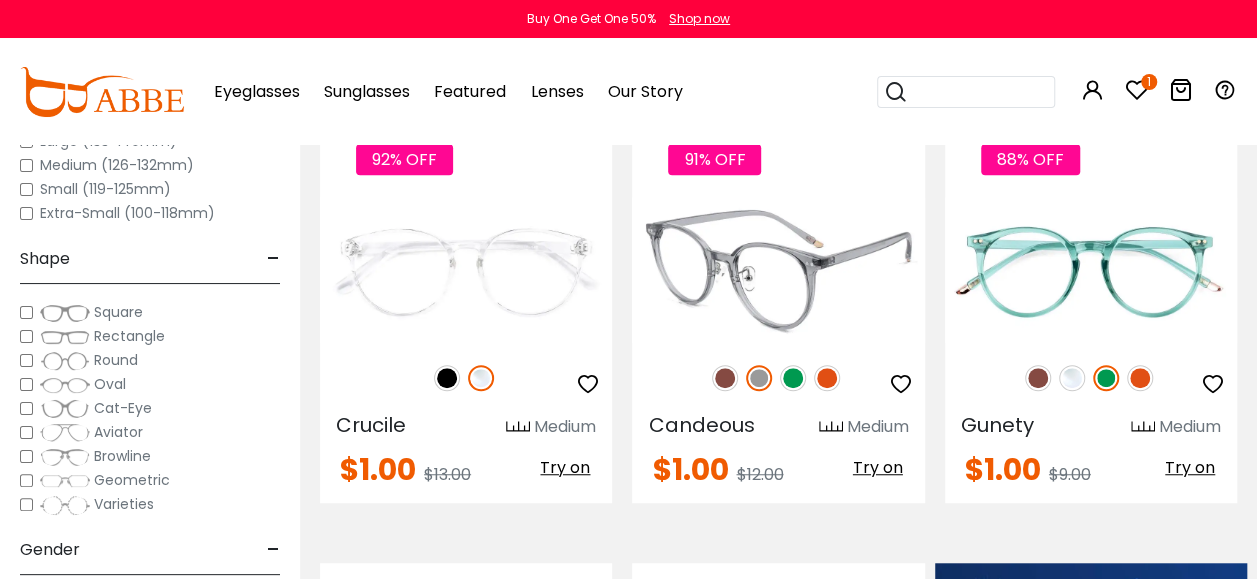 click 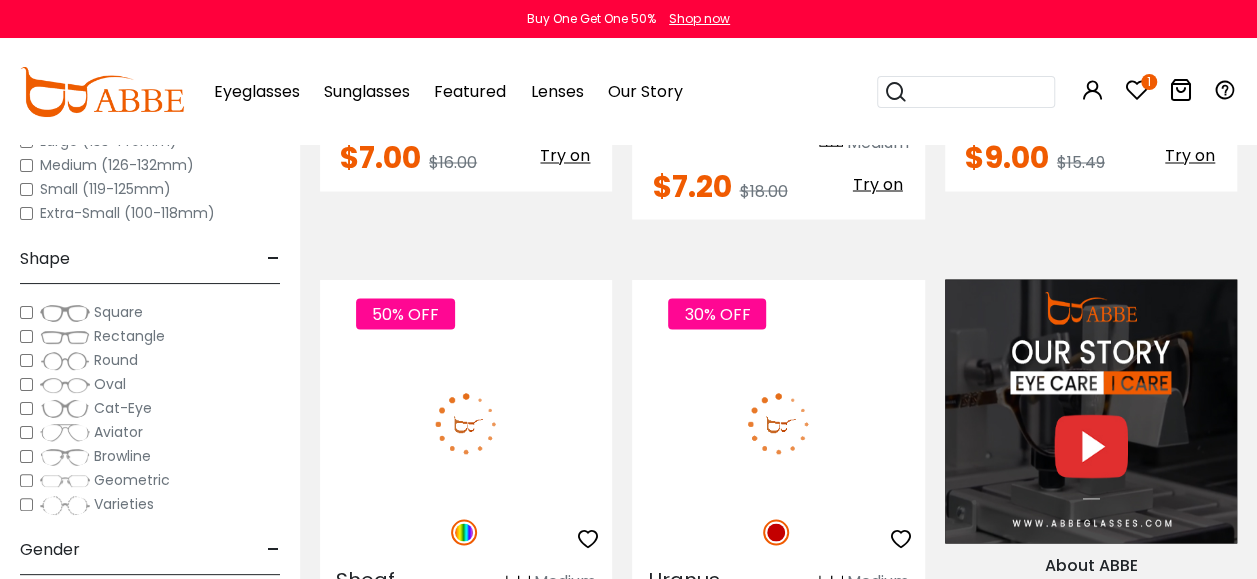 scroll, scrollTop: 1600, scrollLeft: 0, axis: vertical 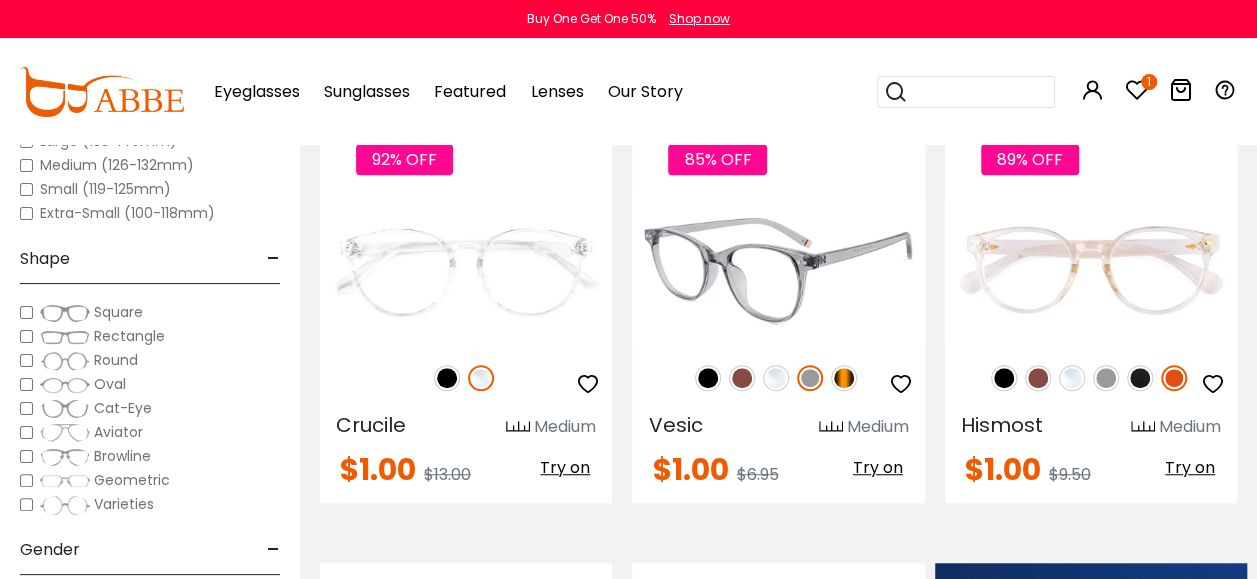 click at bounding box center (844, 378) 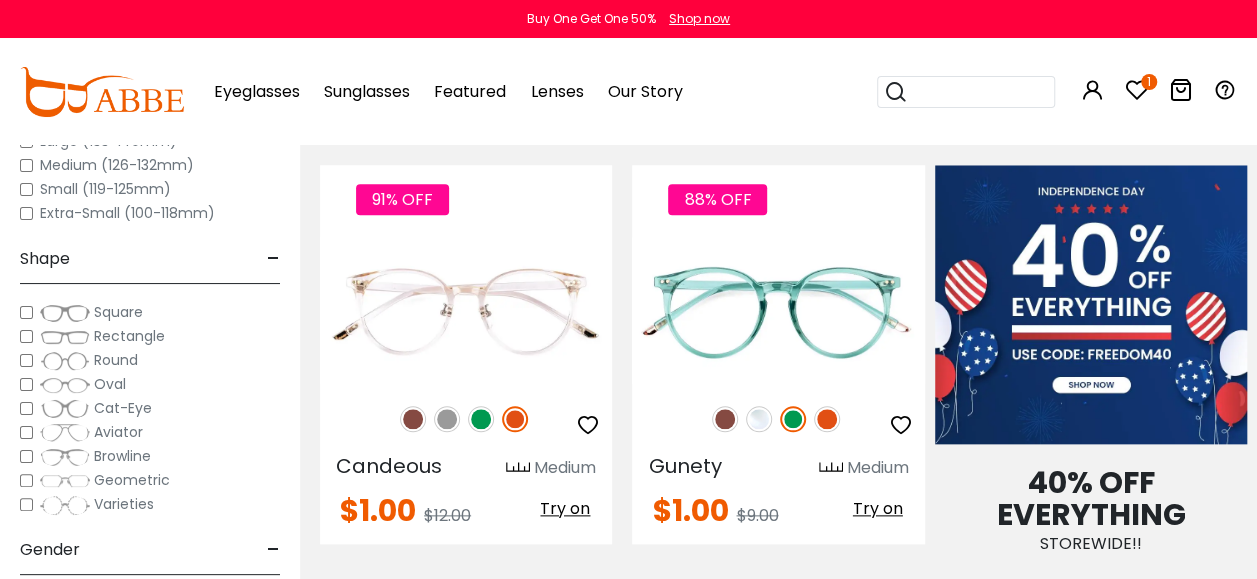 scroll, scrollTop: 900, scrollLeft: 0, axis: vertical 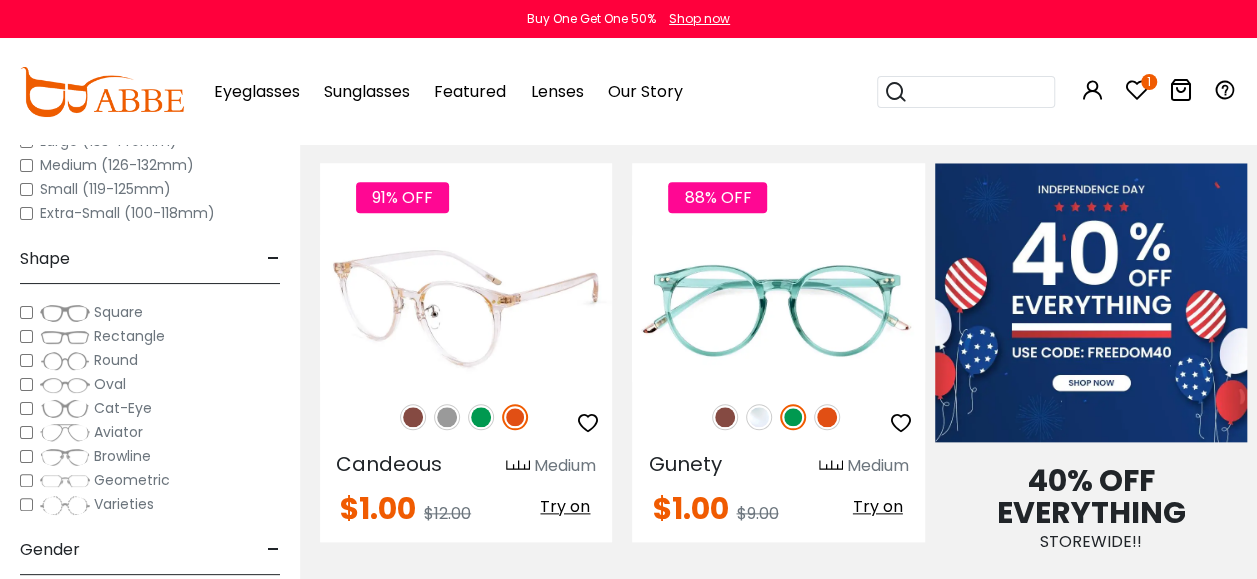 click at bounding box center (481, 417) 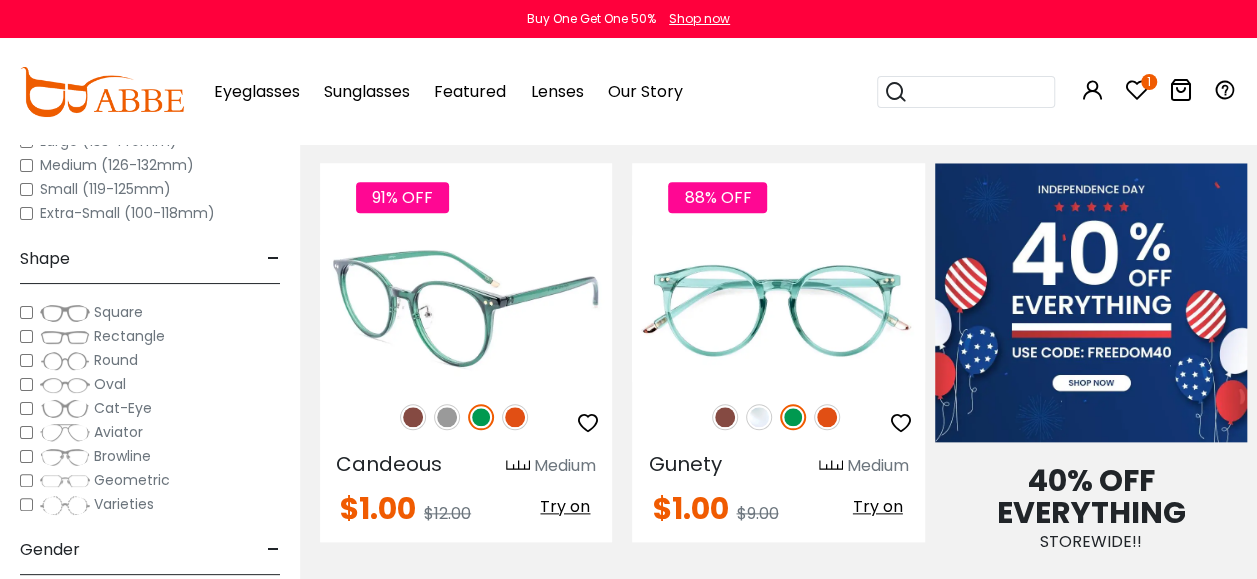 click on "Try on" at bounding box center [565, 506] 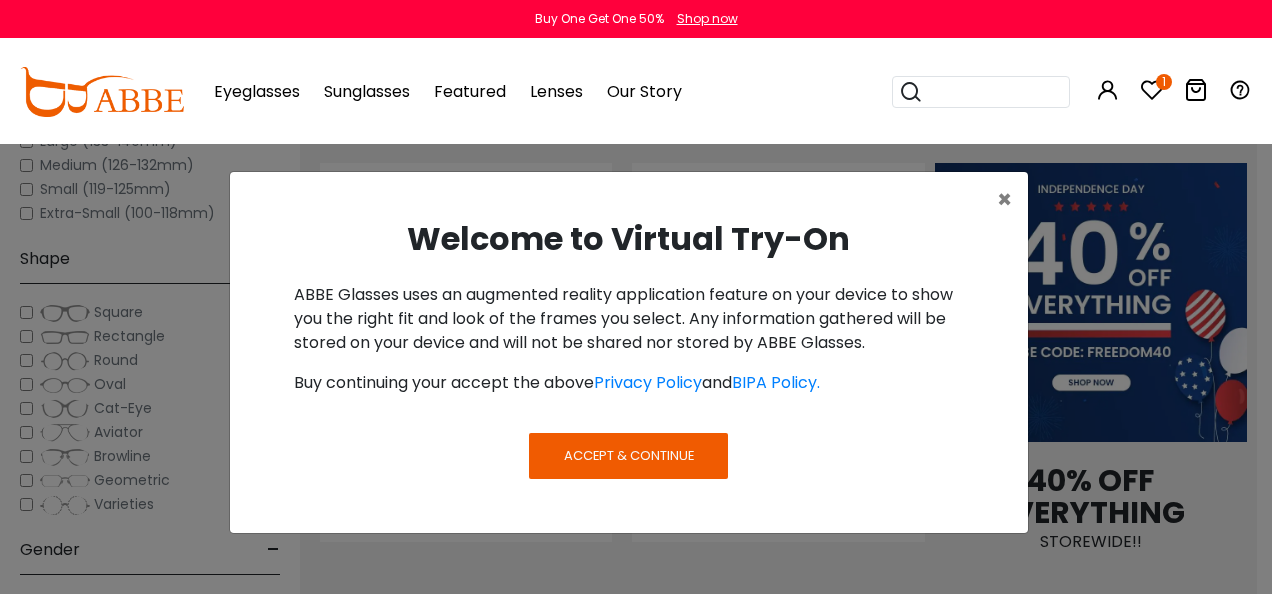 click on "Accept & Continue" at bounding box center [629, 455] 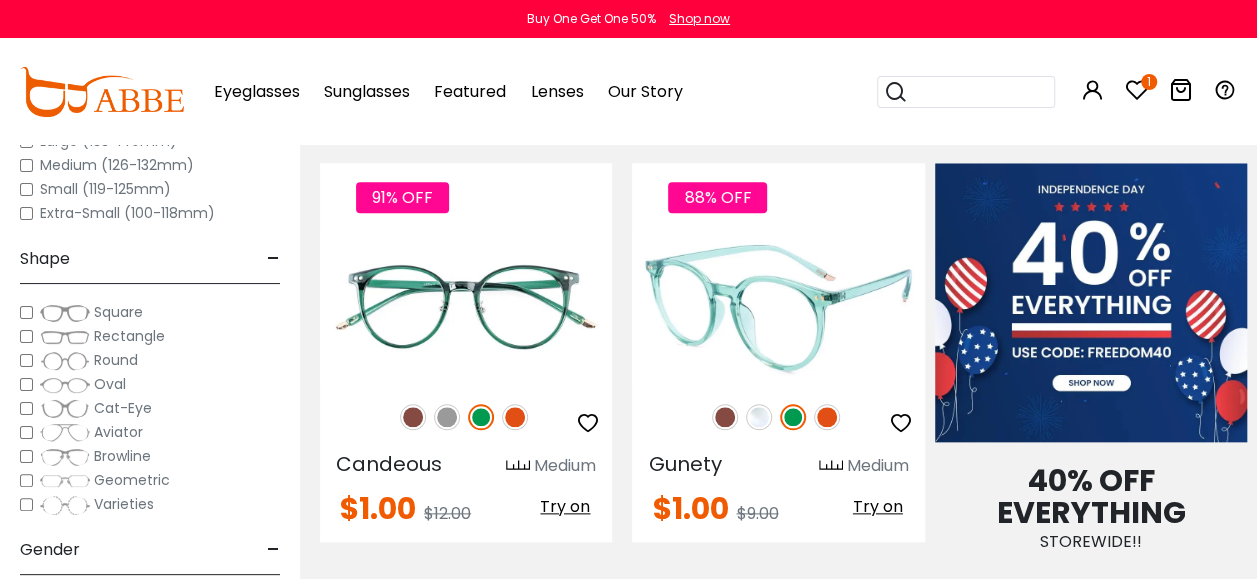 drag, startPoint x: 591, startPoint y: 417, endPoint x: 730, endPoint y: 418, distance: 139.0036 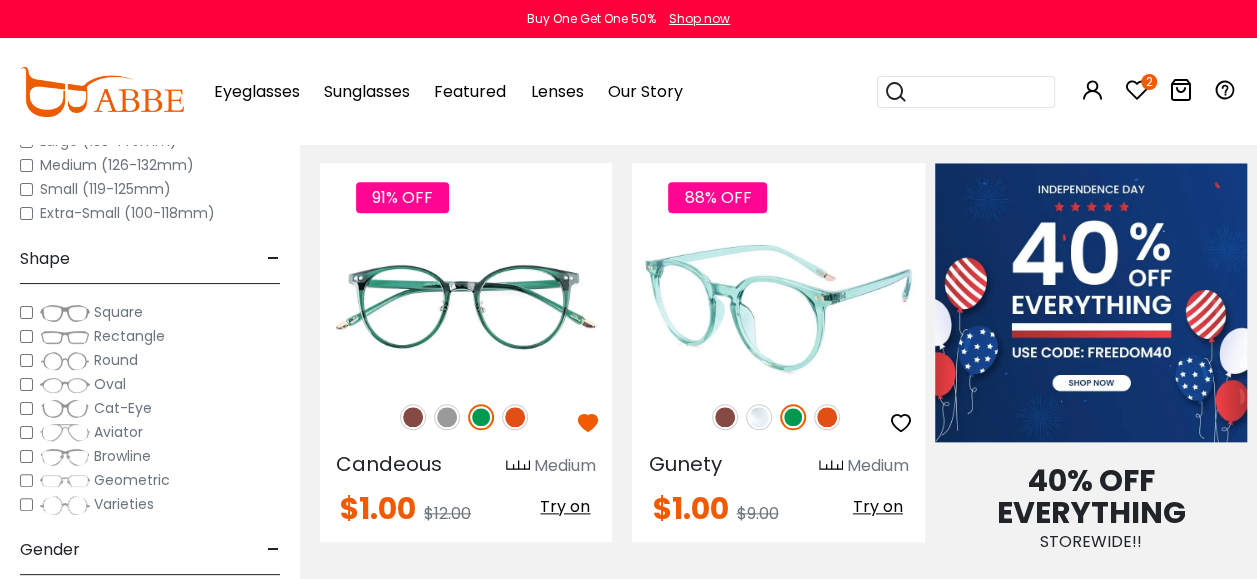 click at bounding box center (901, 423) 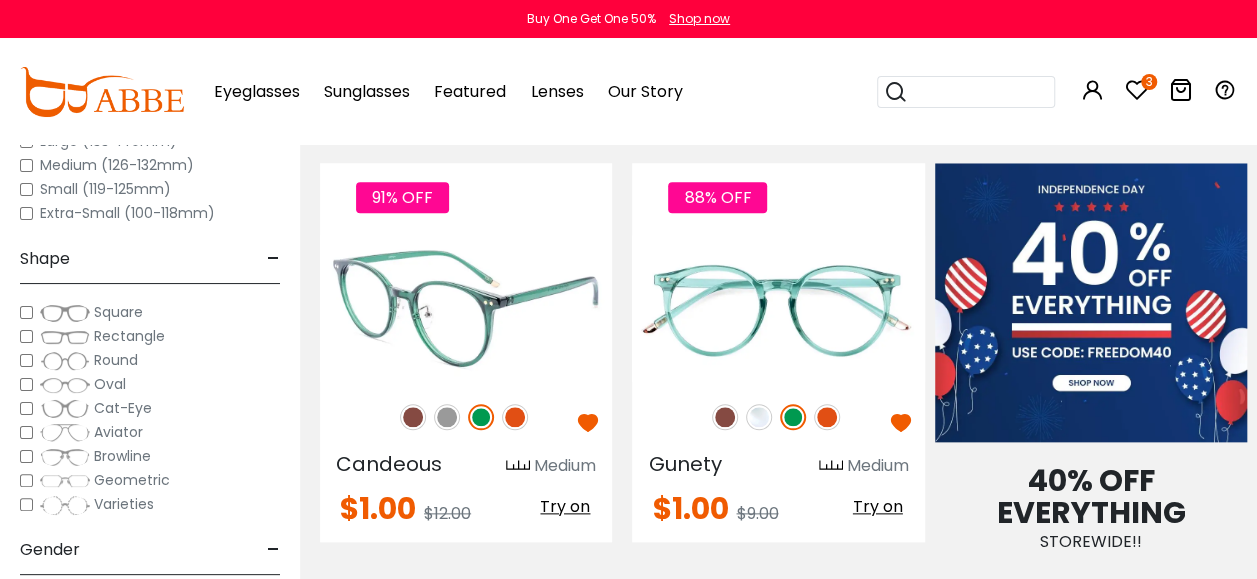 click at bounding box center [515, 417] 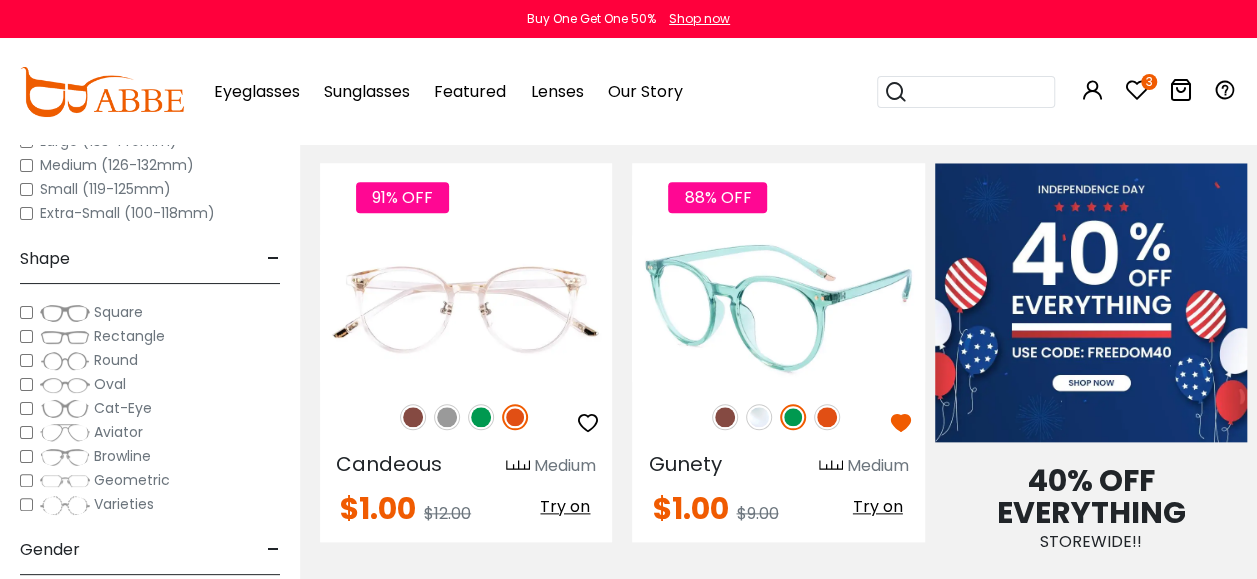 click at bounding box center [827, 417] 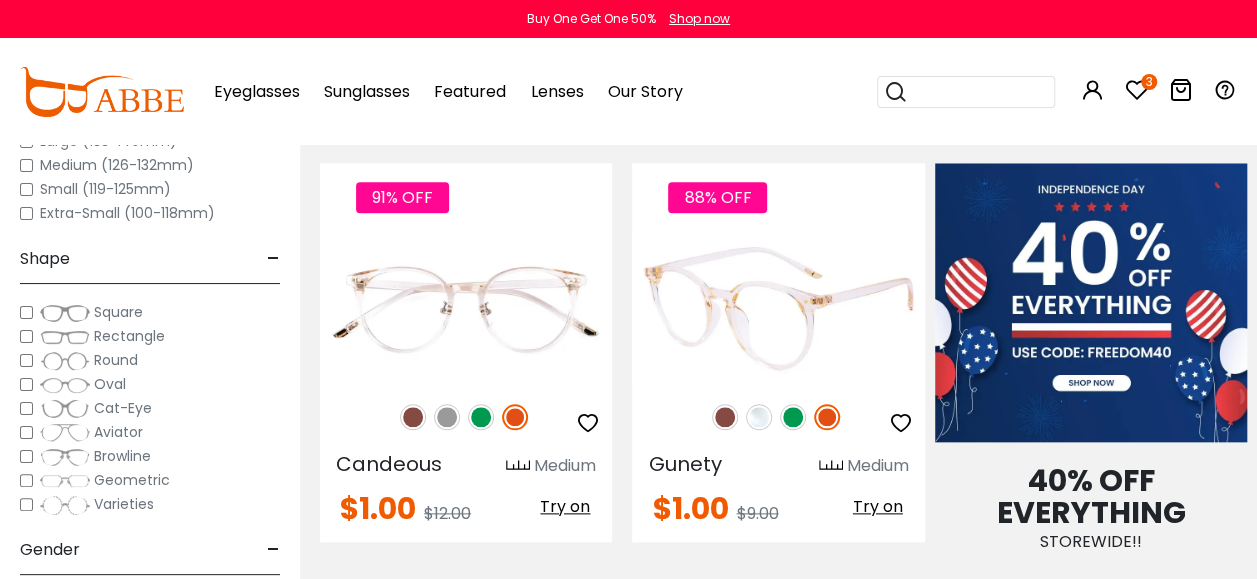 click at bounding box center [793, 417] 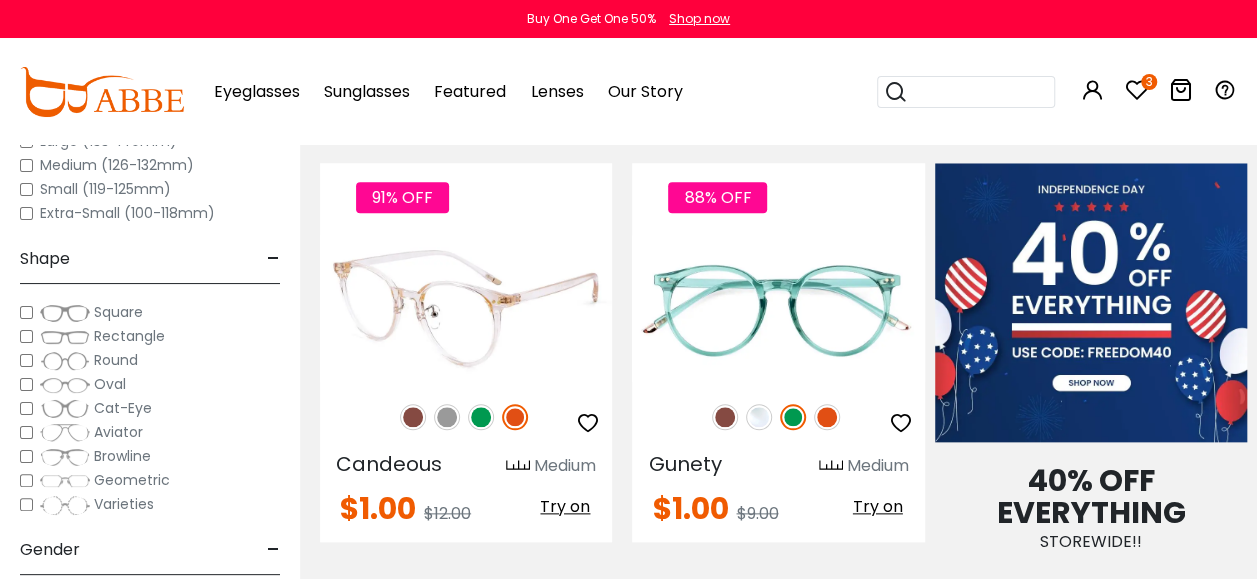 click at bounding box center [481, 417] 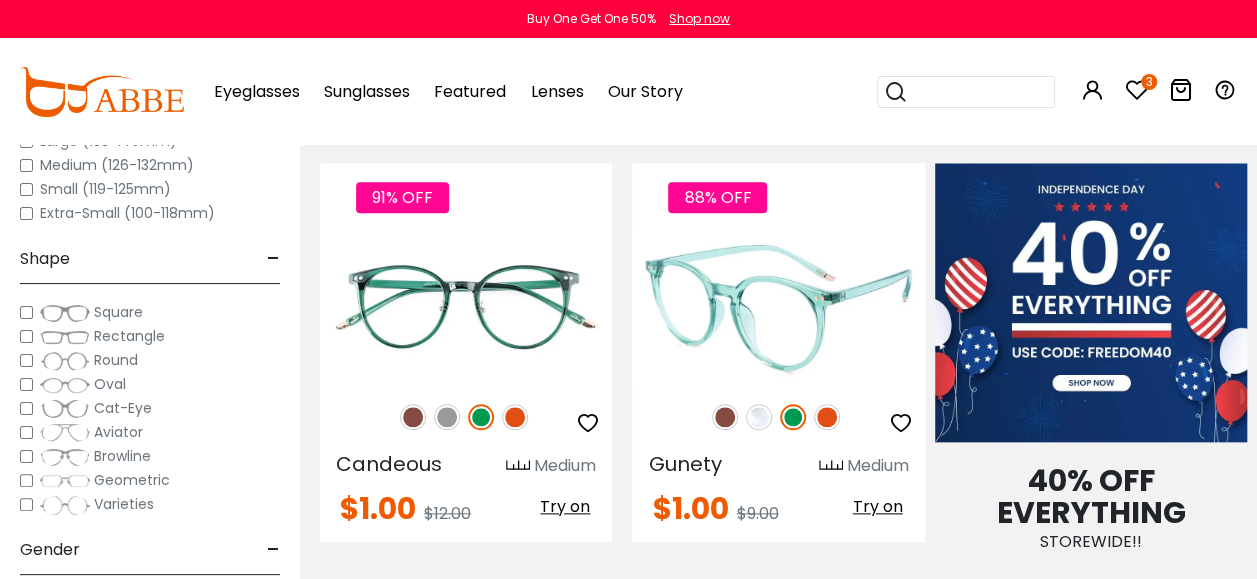 click at bounding box center (778, 308) 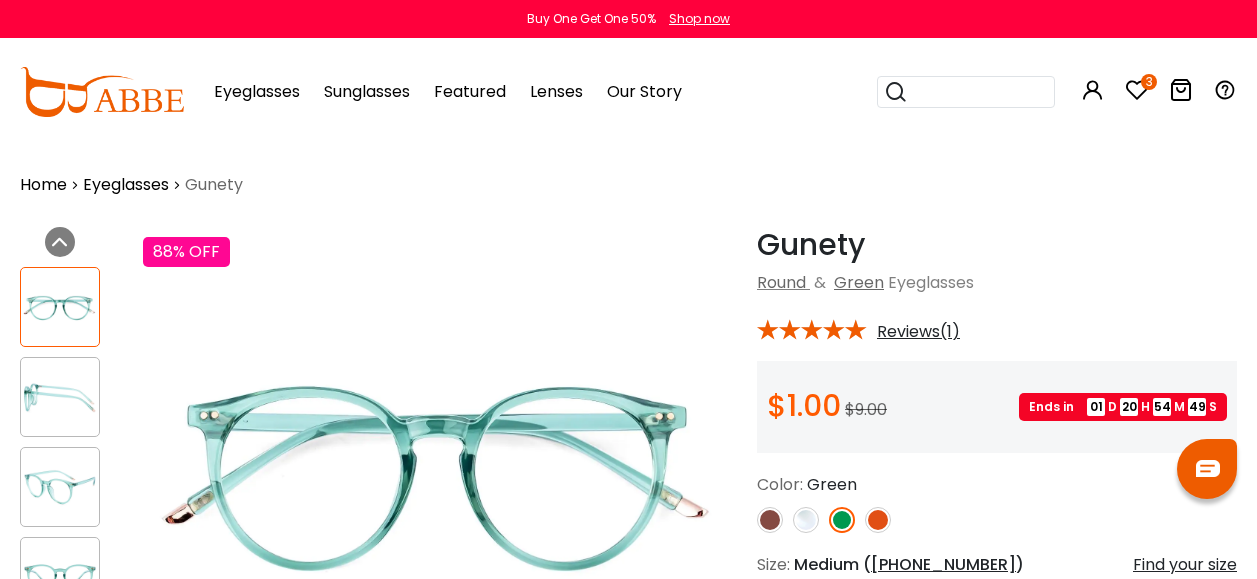scroll, scrollTop: 0, scrollLeft: 0, axis: both 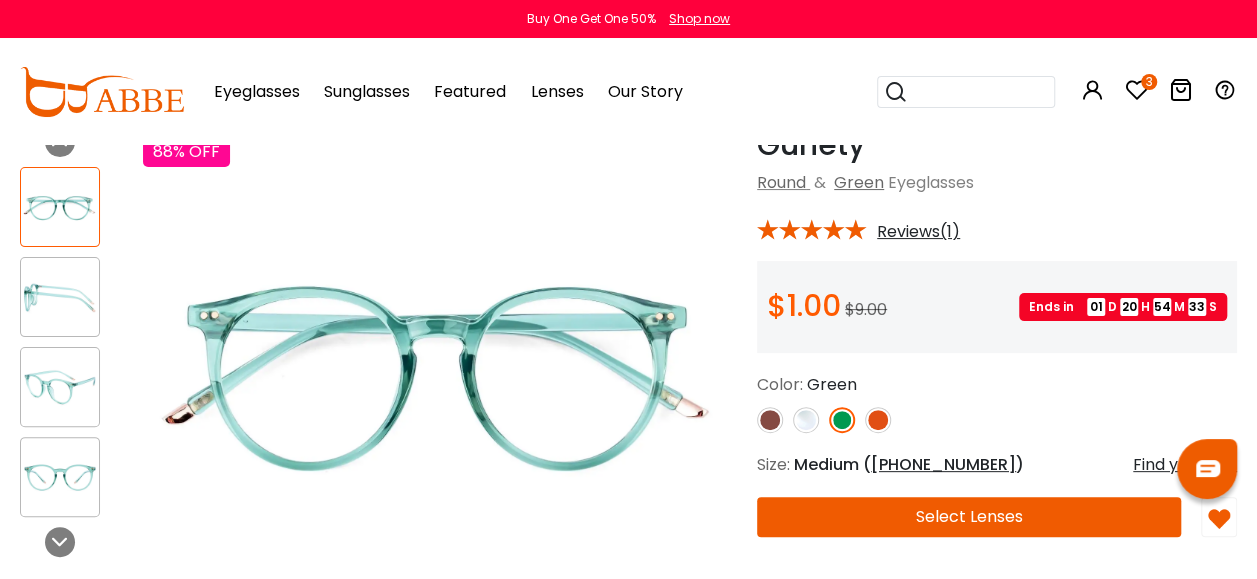 click on "Select Lenses" at bounding box center (969, 517) 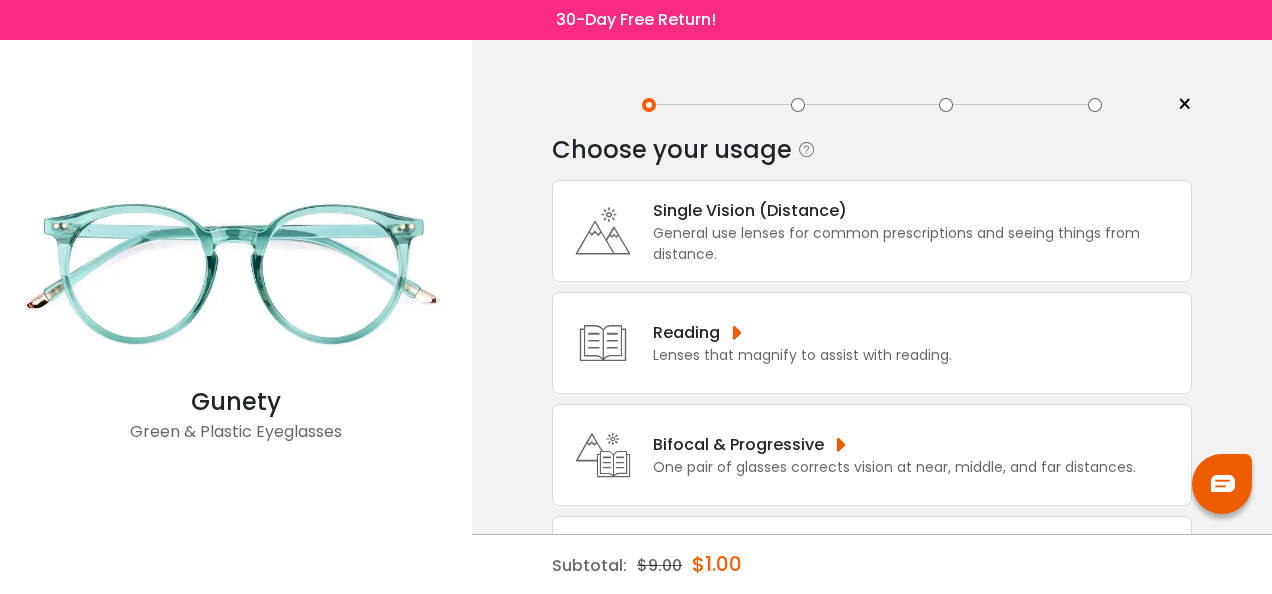scroll, scrollTop: 0, scrollLeft: 0, axis: both 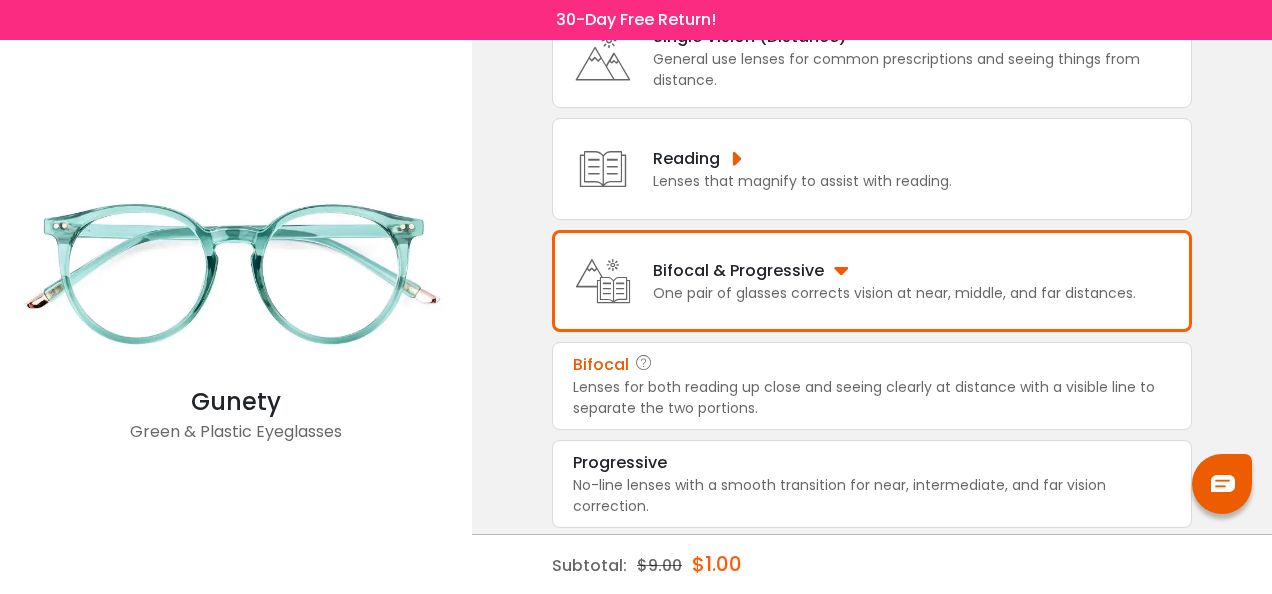 click on "Lenses for both reading up close and seeing clearly at distance with a visible line to separate the two portions." at bounding box center (872, 398) 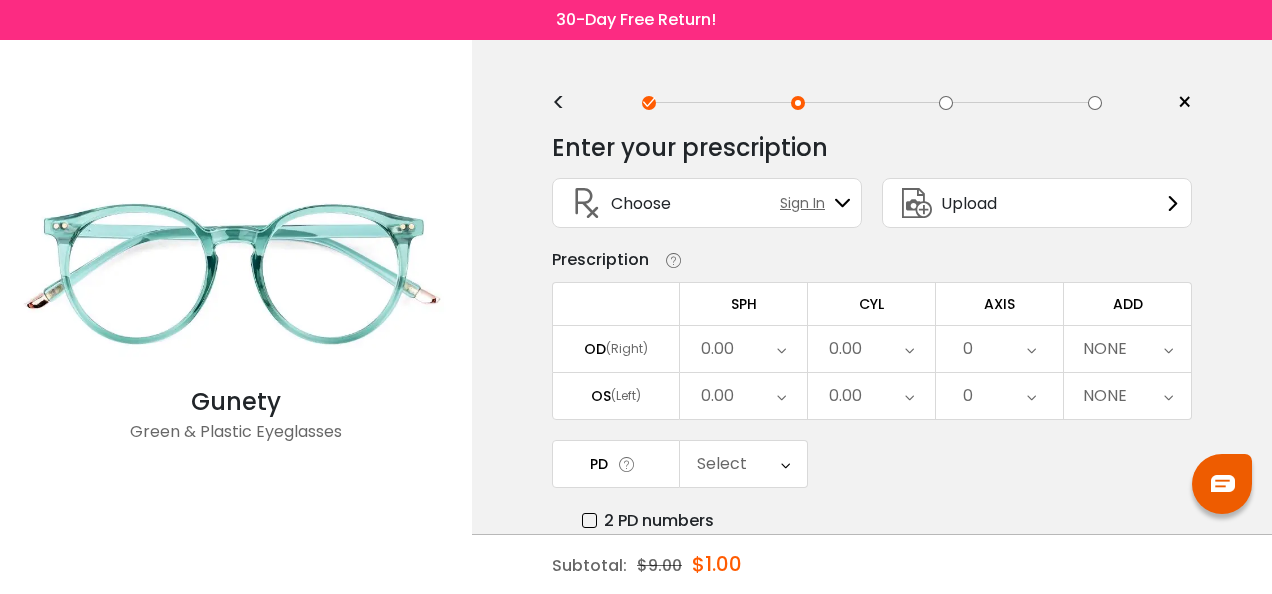 scroll, scrollTop: 0, scrollLeft: 0, axis: both 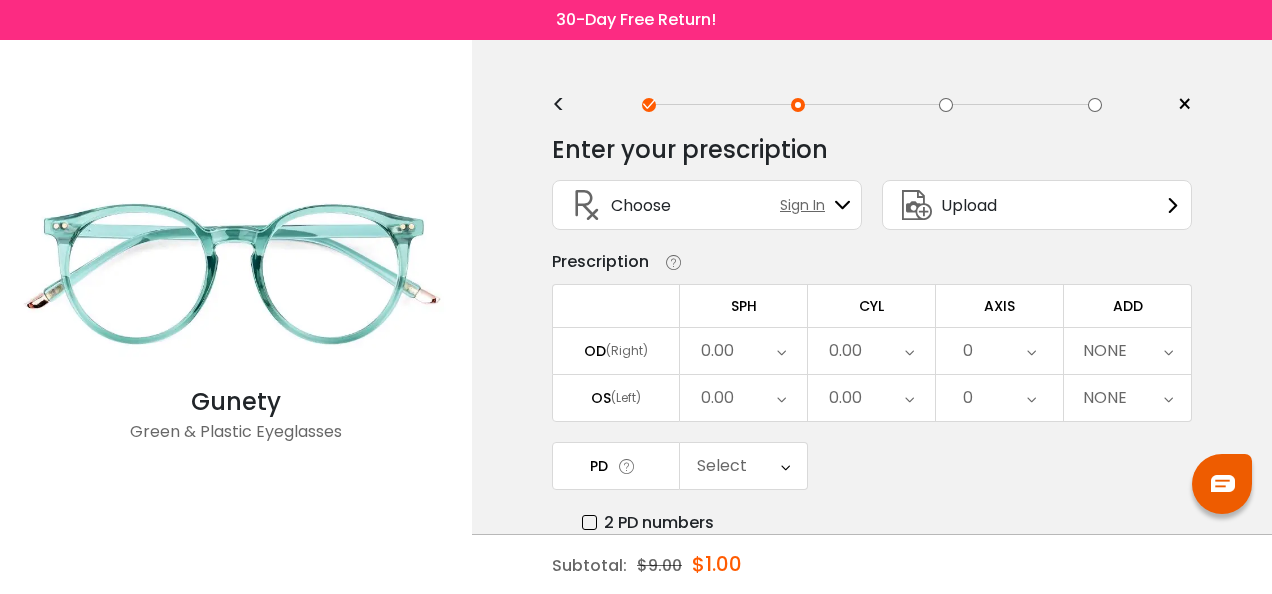 click on "Sign In" at bounding box center [807, 205] 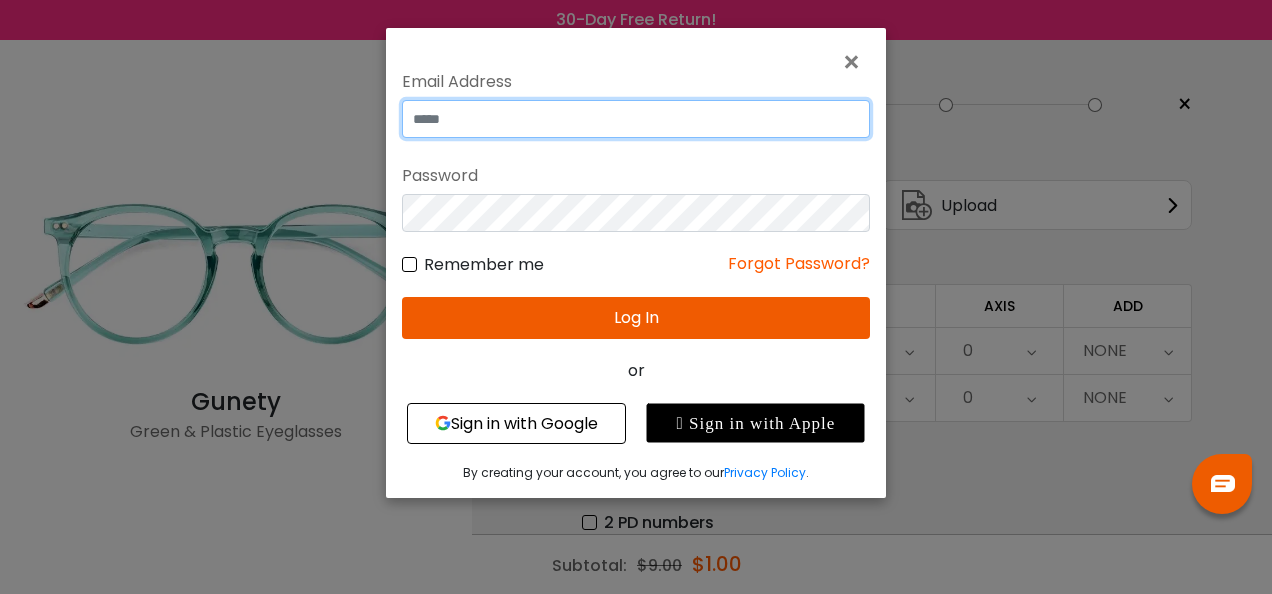 click at bounding box center (636, 119) 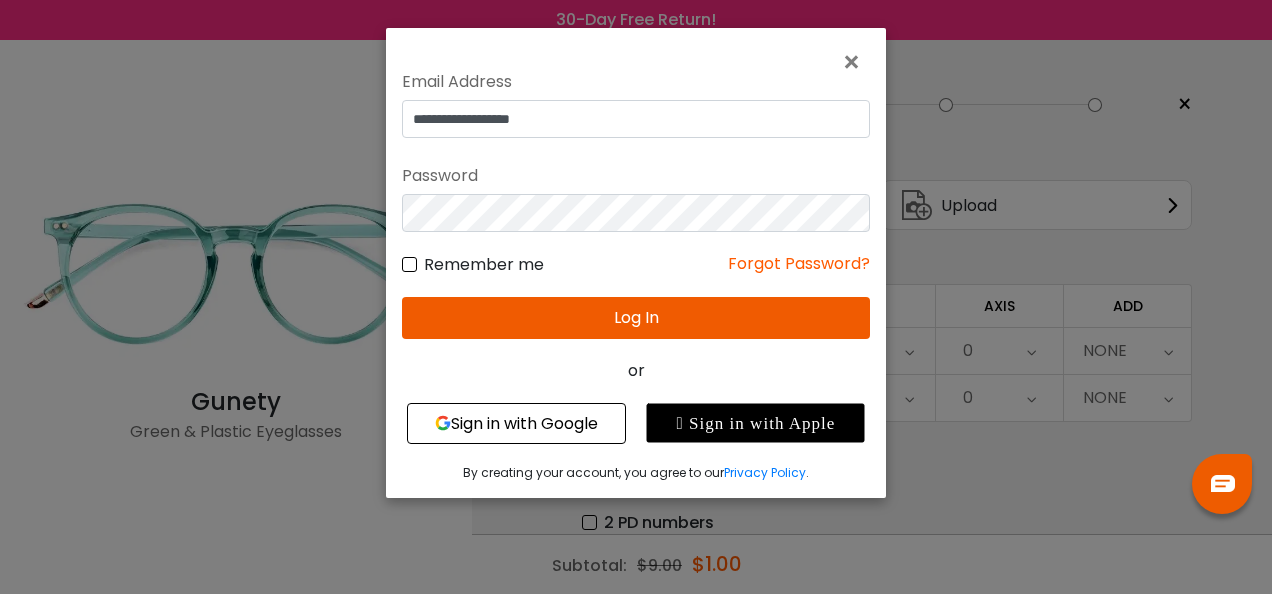 click on "Log In" at bounding box center (636, 318) 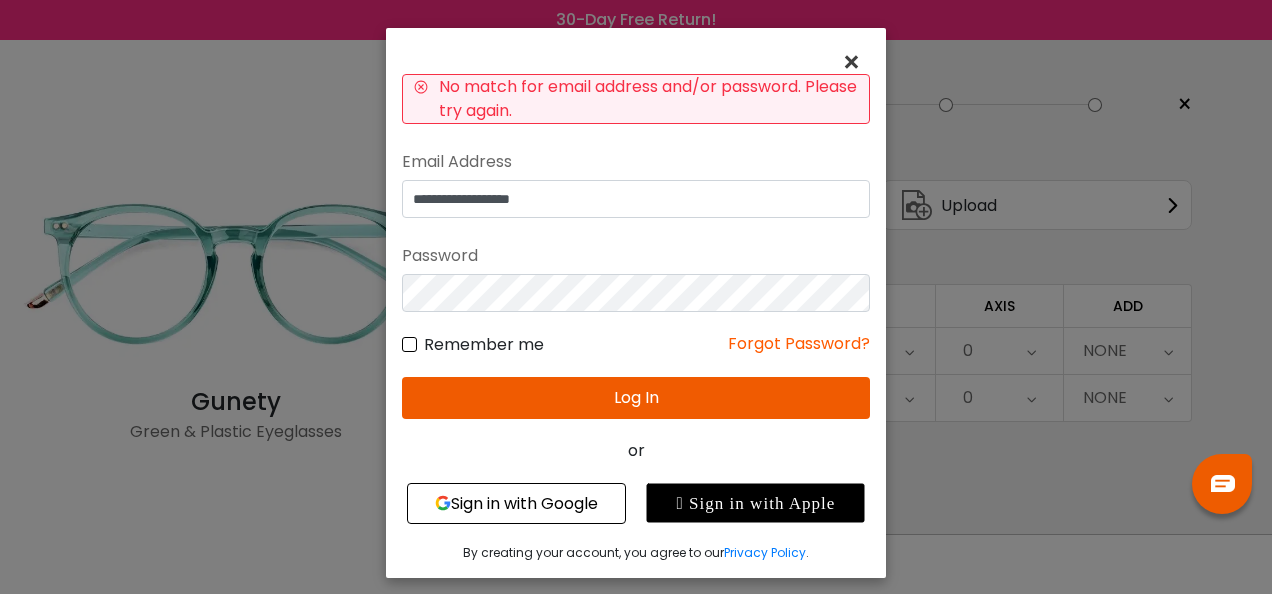 click on "×" at bounding box center [855, 62] 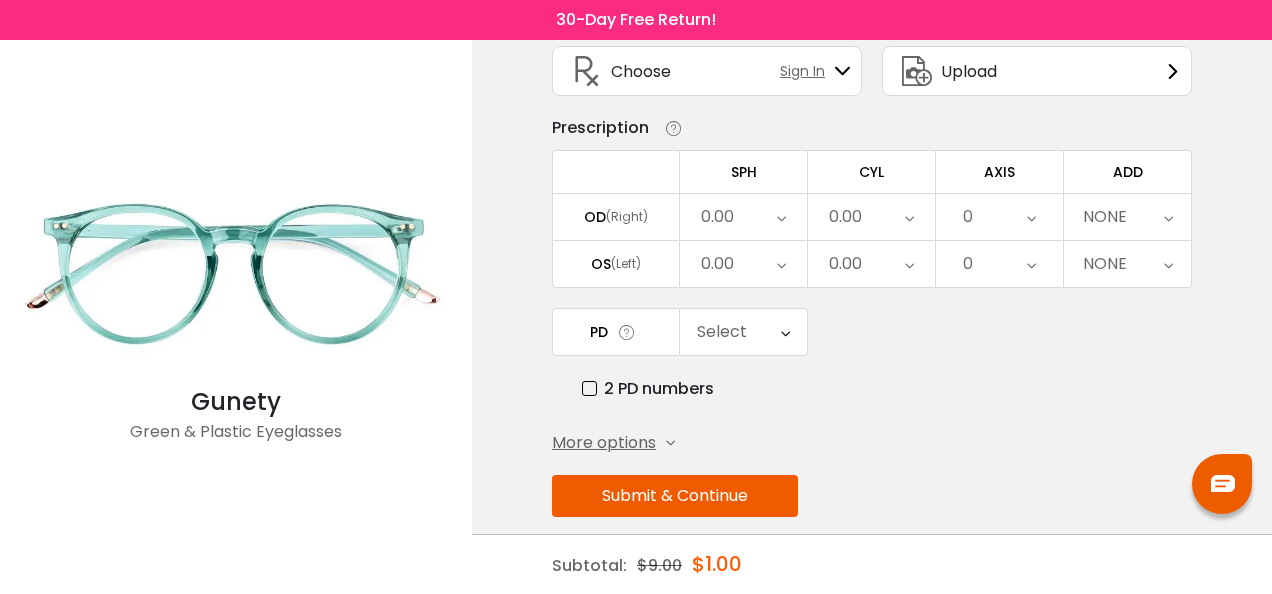 scroll, scrollTop: 152, scrollLeft: 0, axis: vertical 